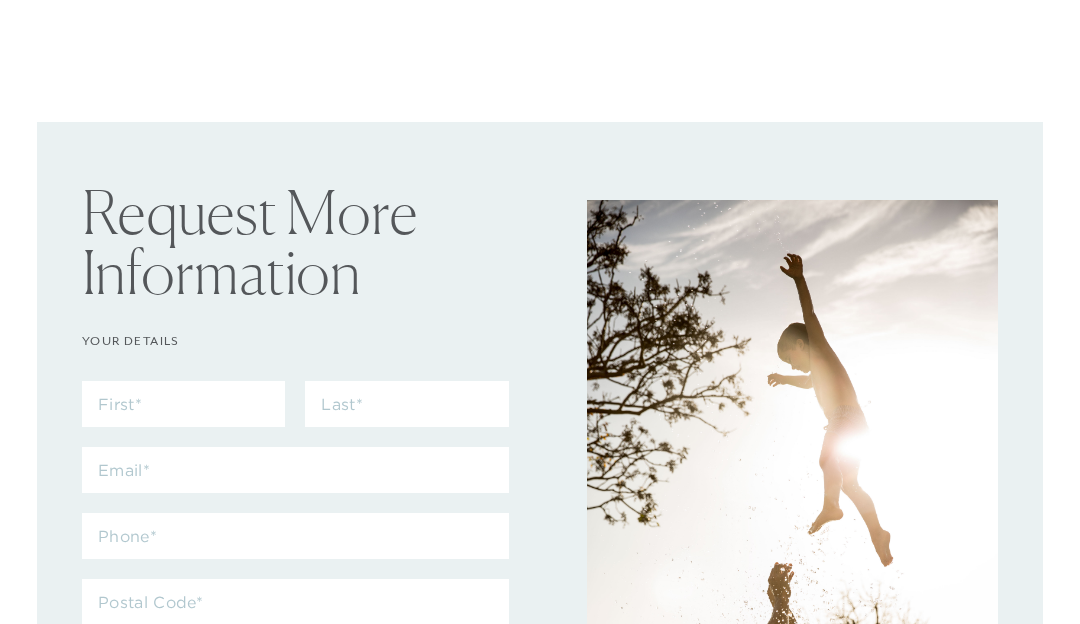 scroll, scrollTop: 0, scrollLeft: 0, axis: both 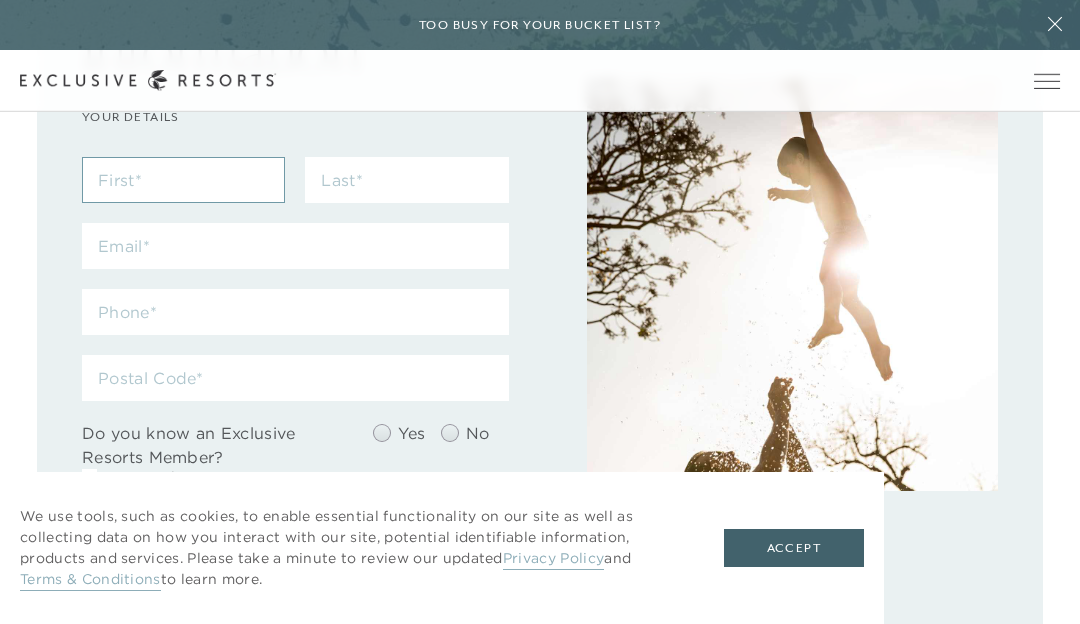 click at bounding box center [183, 180] 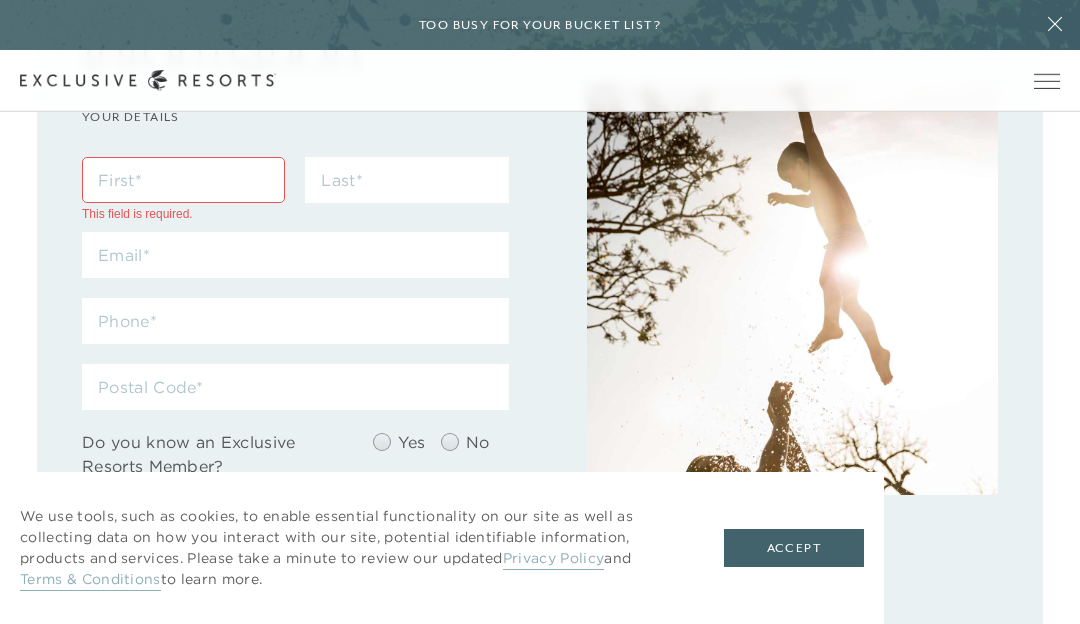 type on "[FIRST]" 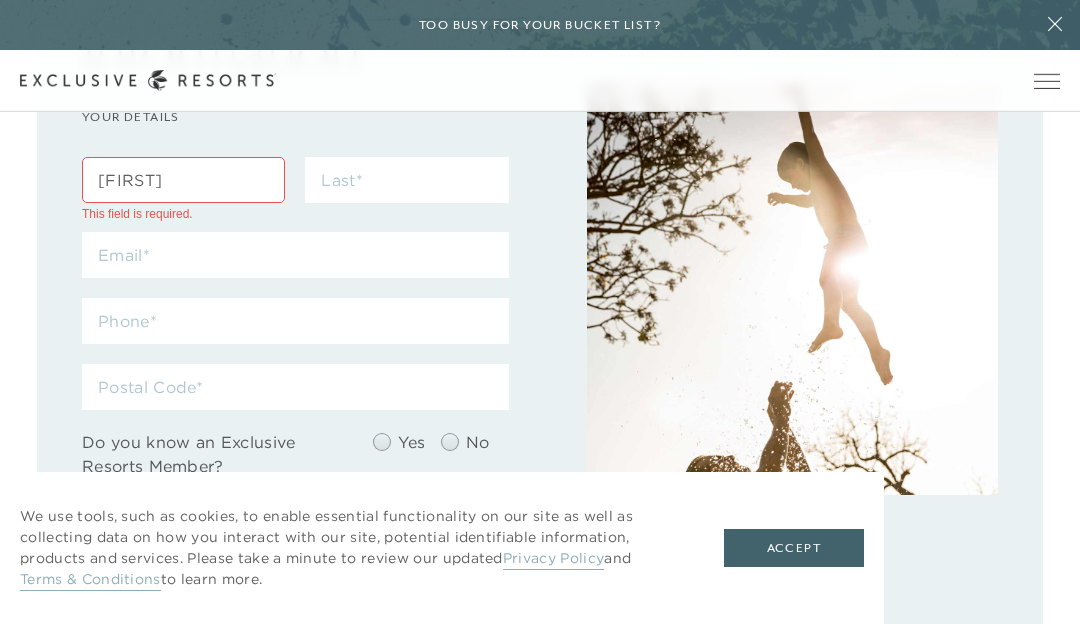 type on "[LAST]" 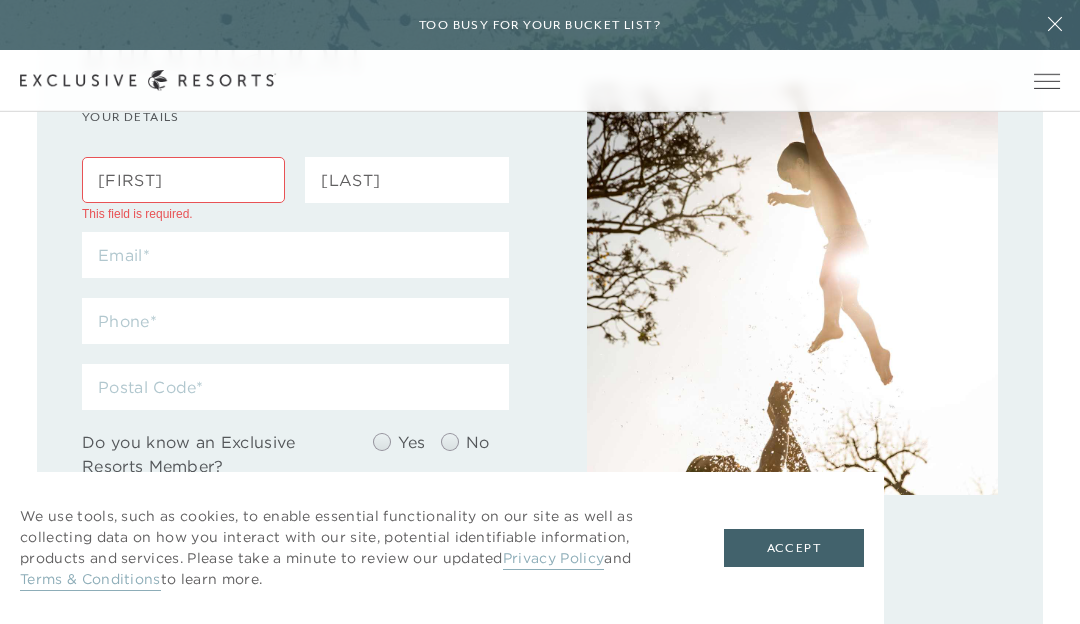 type on "[POSTAL CODE]" 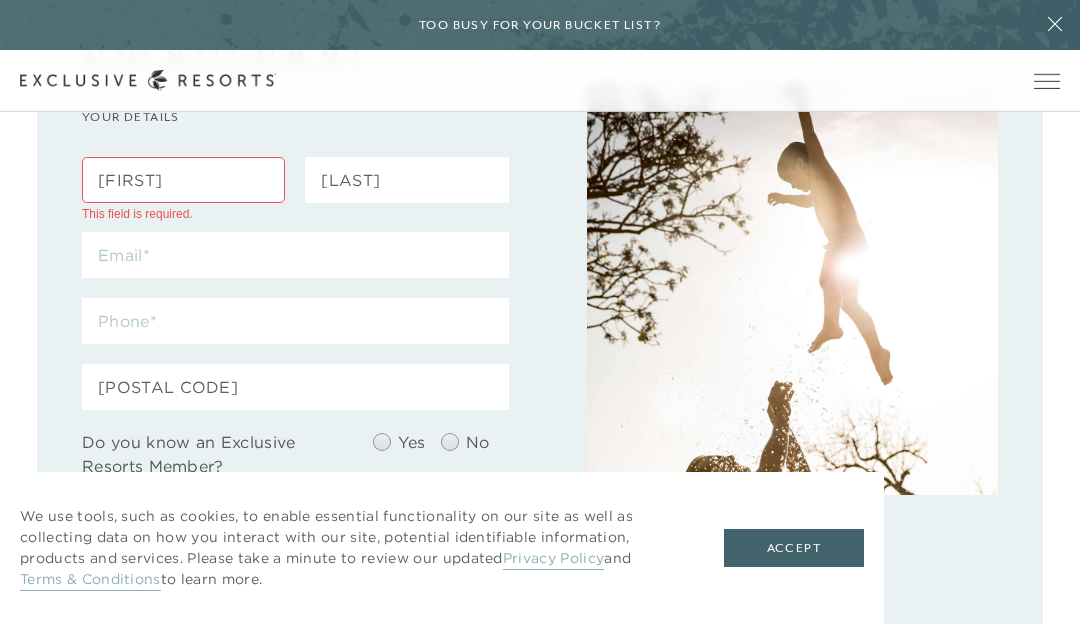 type on "[PHONE]" 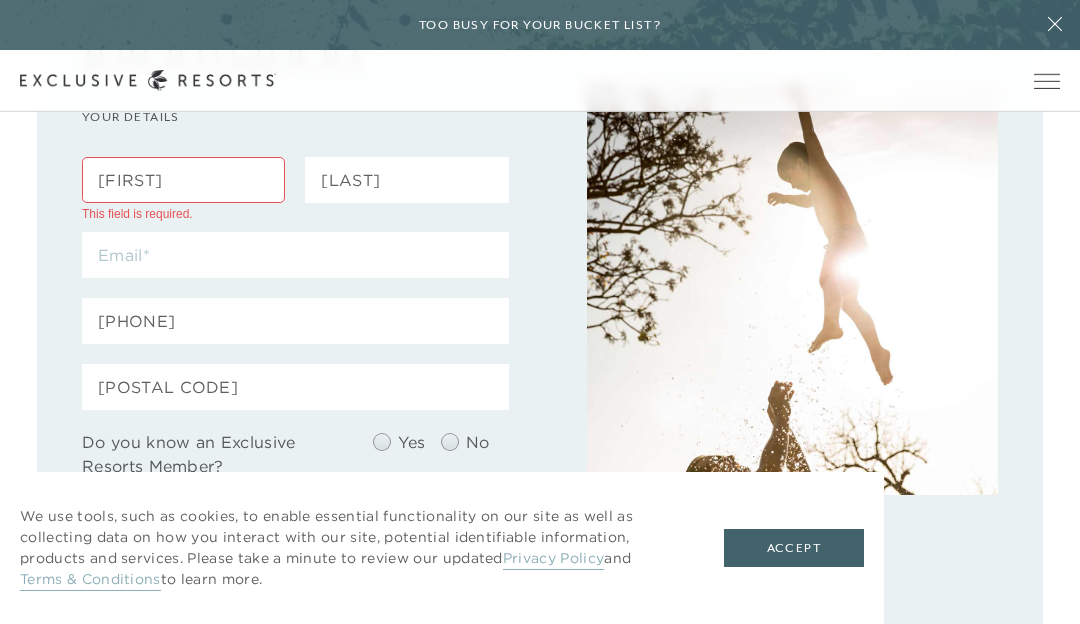 type on "[EMAIL]" 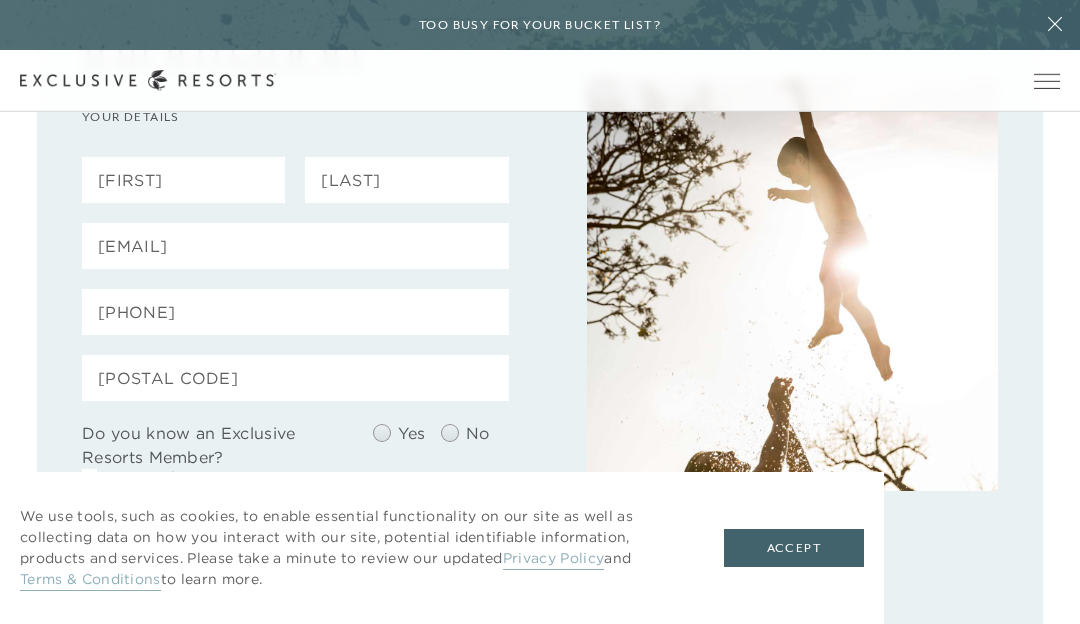 click on "Yes" at bounding box center [407, 433] 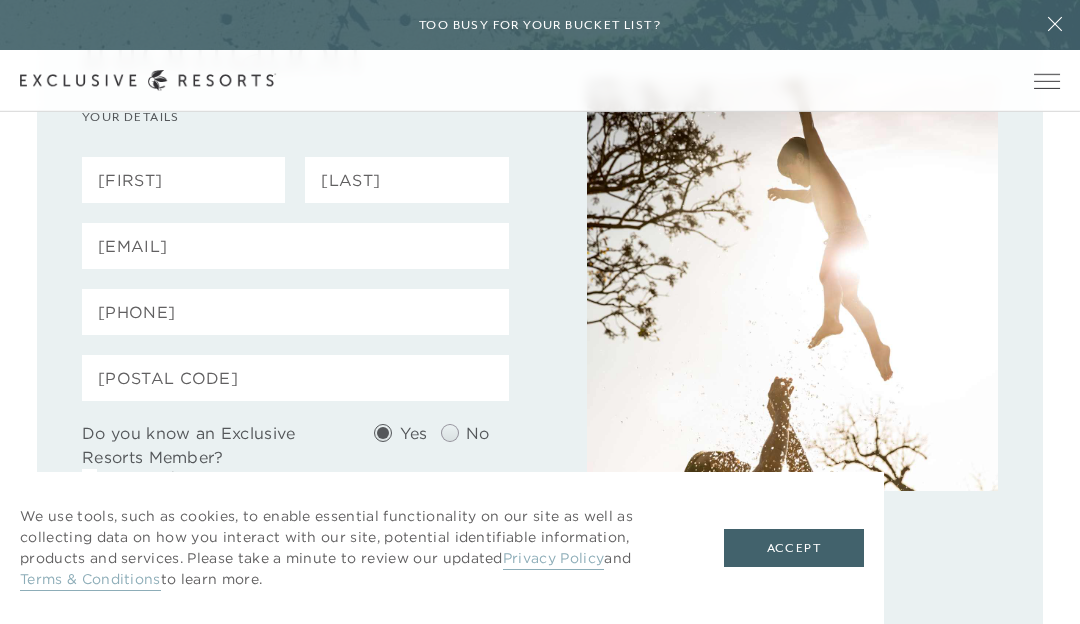 click on "Yes No" at bounding box center [433, 445] 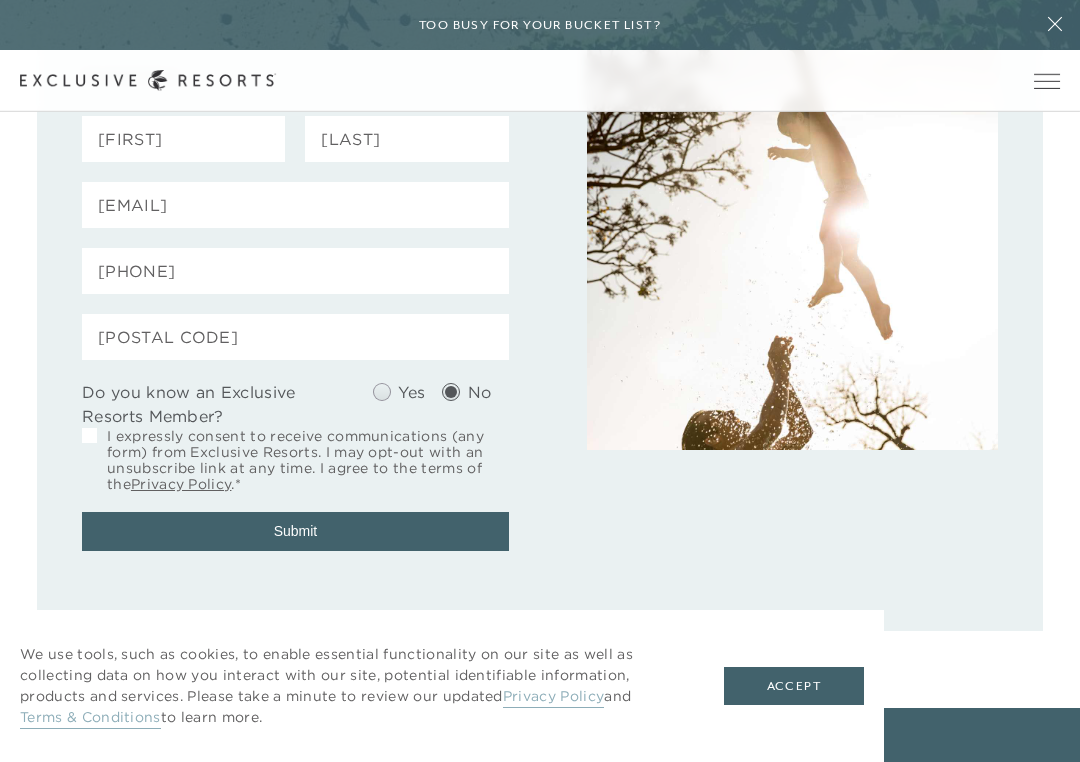 scroll, scrollTop: 271, scrollLeft: 0, axis: vertical 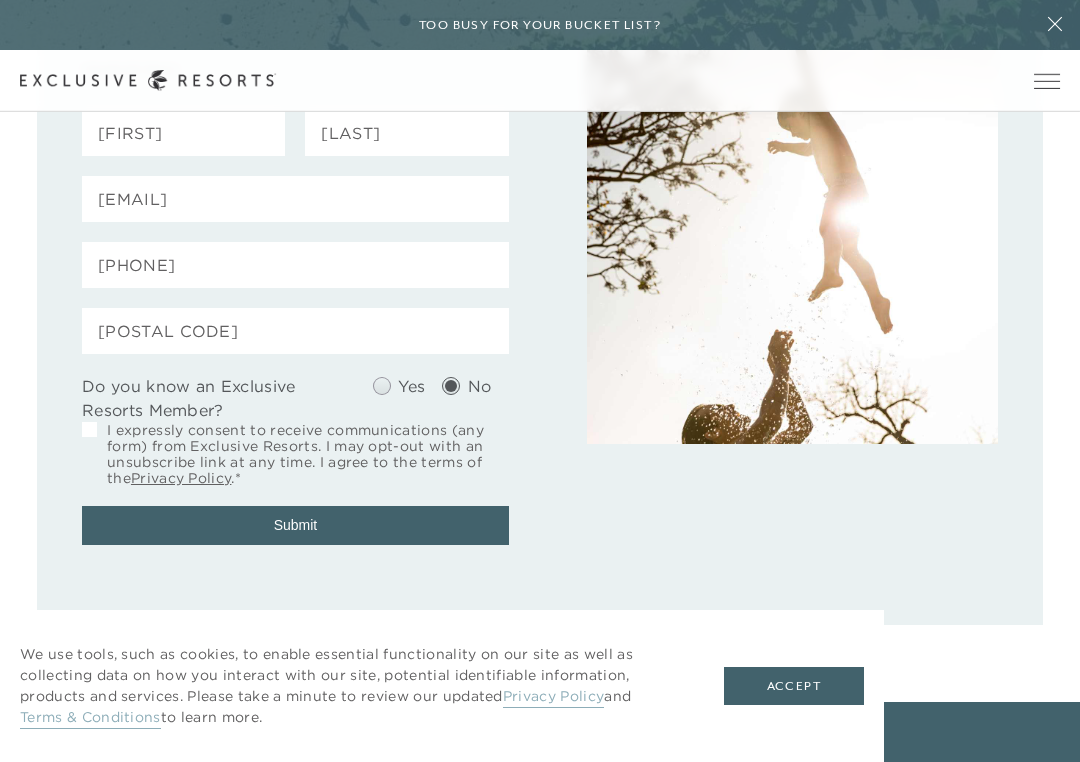 click on "Submit" at bounding box center [295, 525] 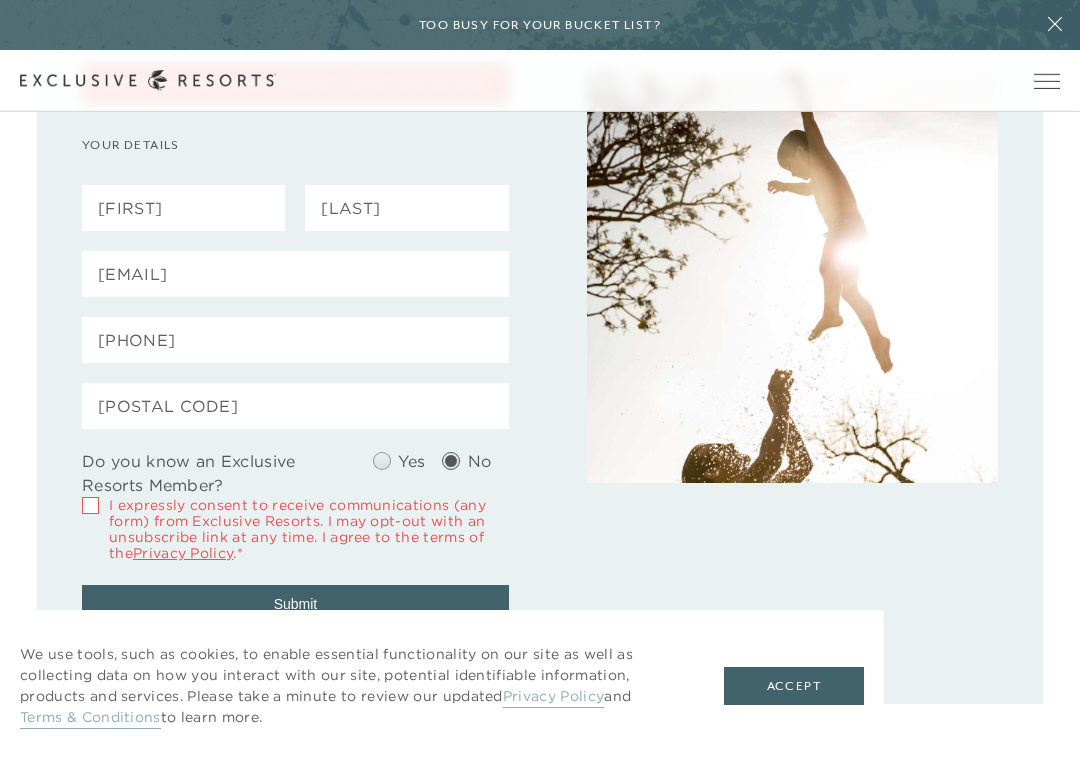 click on "YOUR DETAILS [FIRST] [LAST] [EMAIL] [PHONE] [POSTAL CODE] Do you know an Exclusive Resorts Member? Yes No I expressly consent to receive communications (any form) from Exclusive Resorts. I may opt-out with an unsubscribe link at any time. I agree to the terms of the Privacy Policy .* TermsAgreement is required." at bounding box center [540, 277] 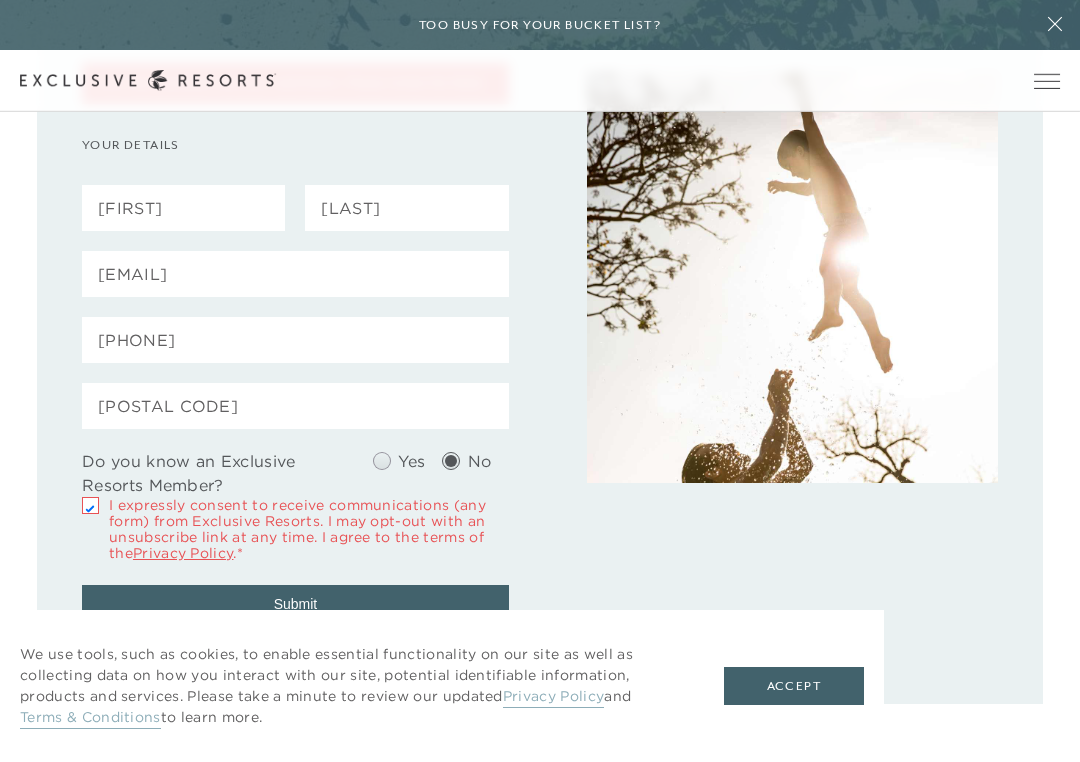 checkbox on "true" 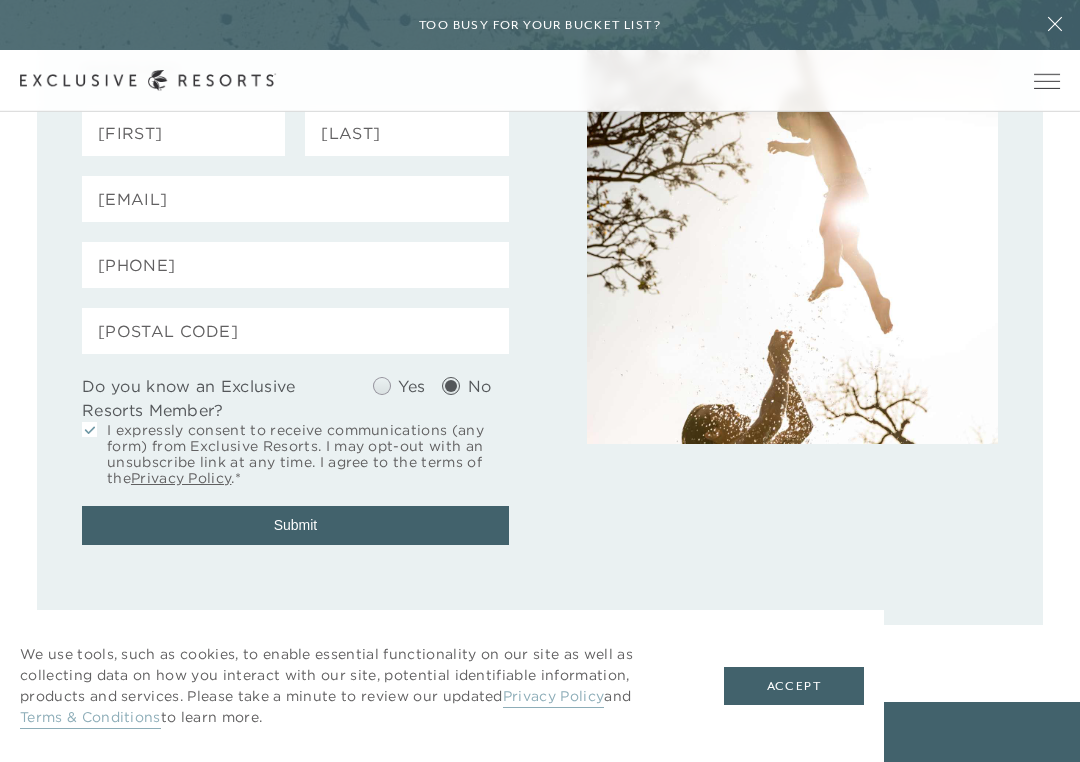click on "Submit" at bounding box center [295, 525] 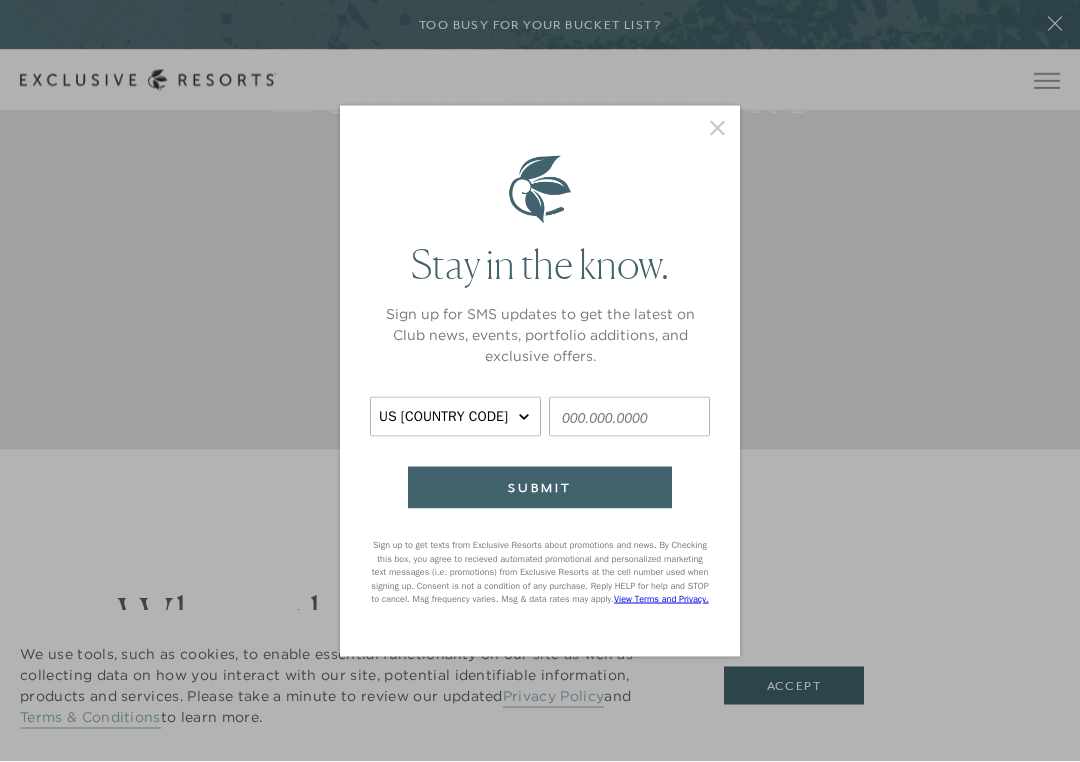 scroll, scrollTop: 313, scrollLeft: 0, axis: vertical 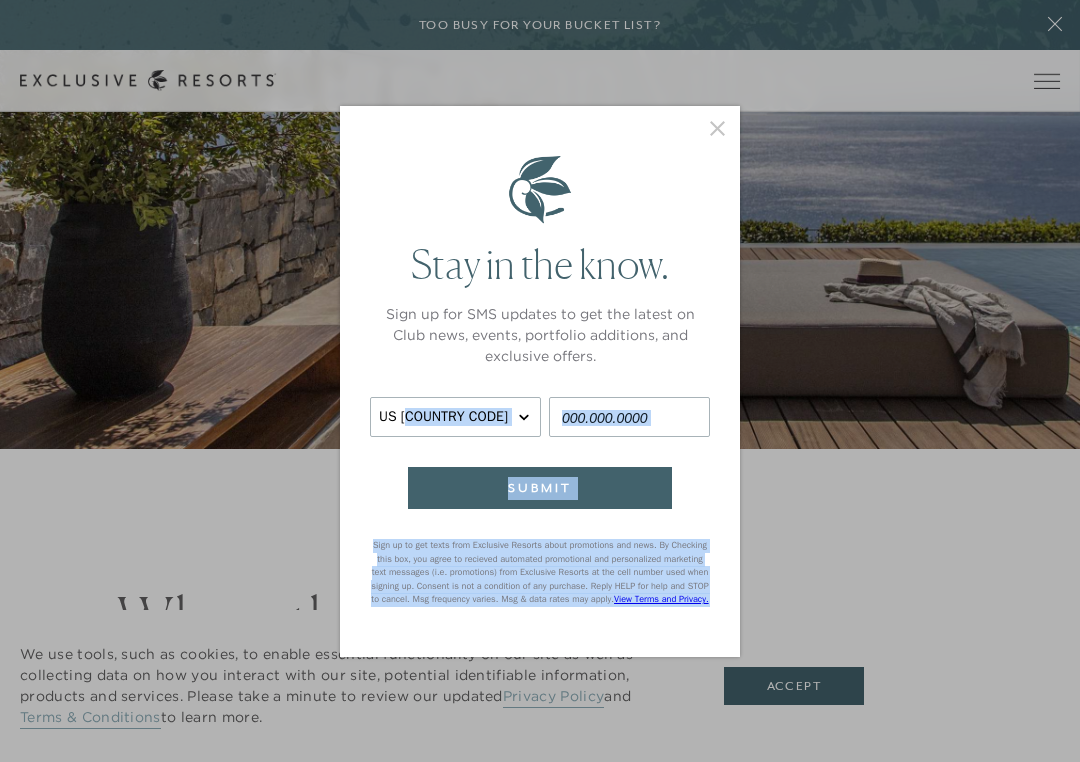 click on "Stay in the know. Sign up for SMS updates to get the latest on Club news, events, portfolio additions, and exclusive offers. US [COUNTRY CODE] SUBMIT Sign up to get texts from Exclusive Resorts about promotions and news. By Checking this box, you agree to recieved automated promotional and personalized marketing text messages (i.e. promotions) from Exclusive Resorts at the cell number used when signing up. Consent is not a condition of any purchase. Reply HELP for help and STOP to cancel. Msg frequency varies. Msg & data rates may apply. View Terms and Privacy." at bounding box center (540, 381) 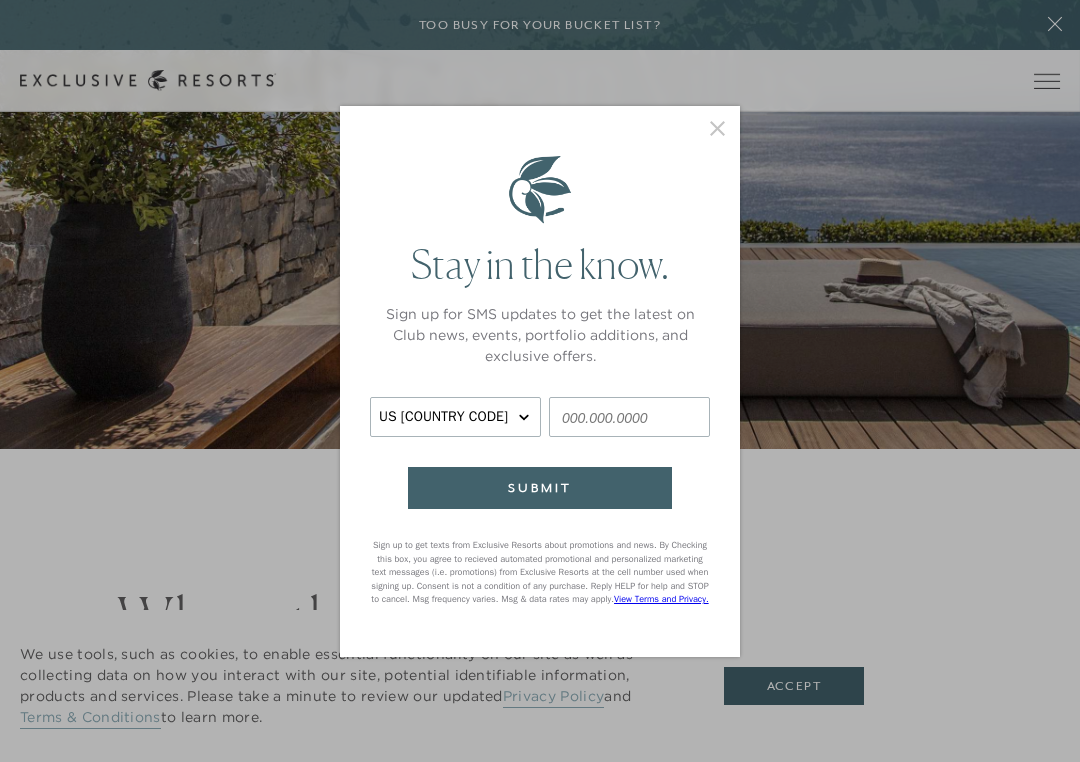 click at bounding box center [540, 190] 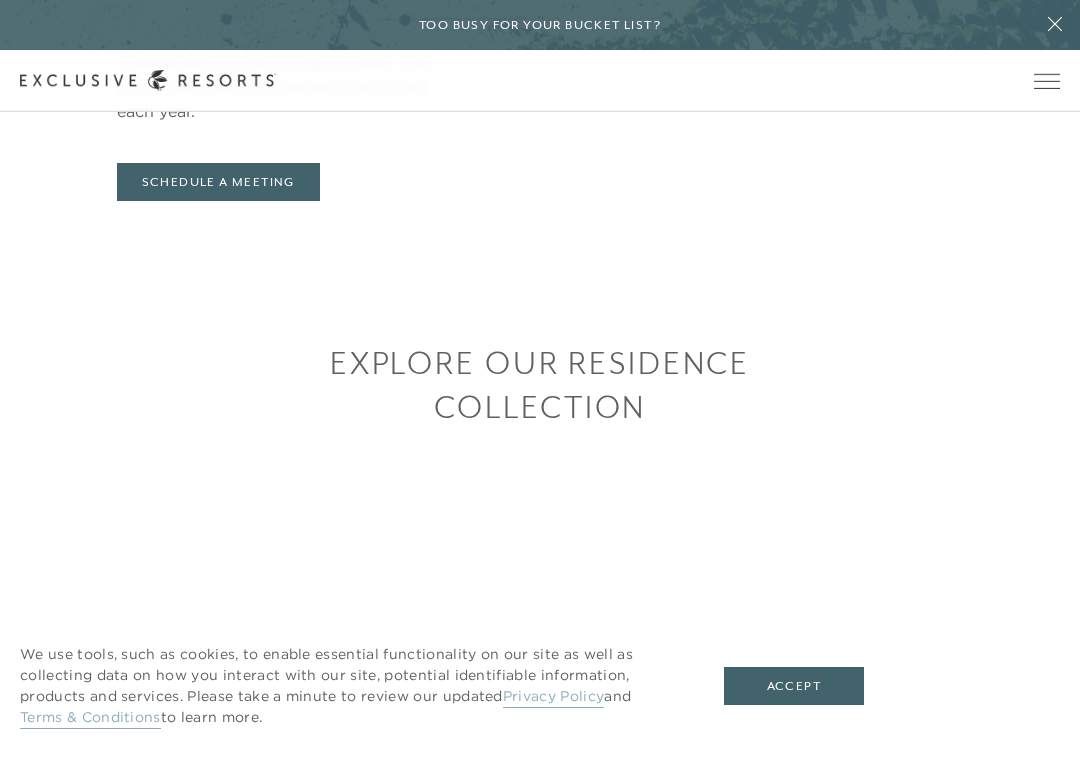 scroll, scrollTop: 1289, scrollLeft: 0, axis: vertical 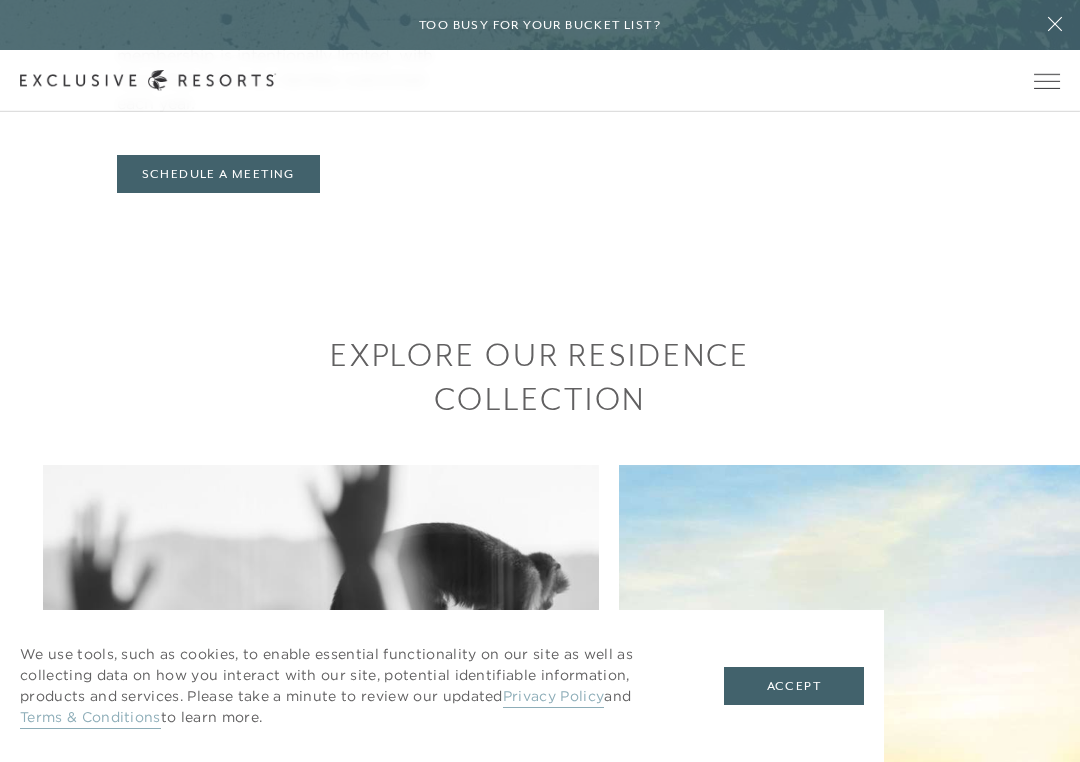 click at bounding box center (320, 808) 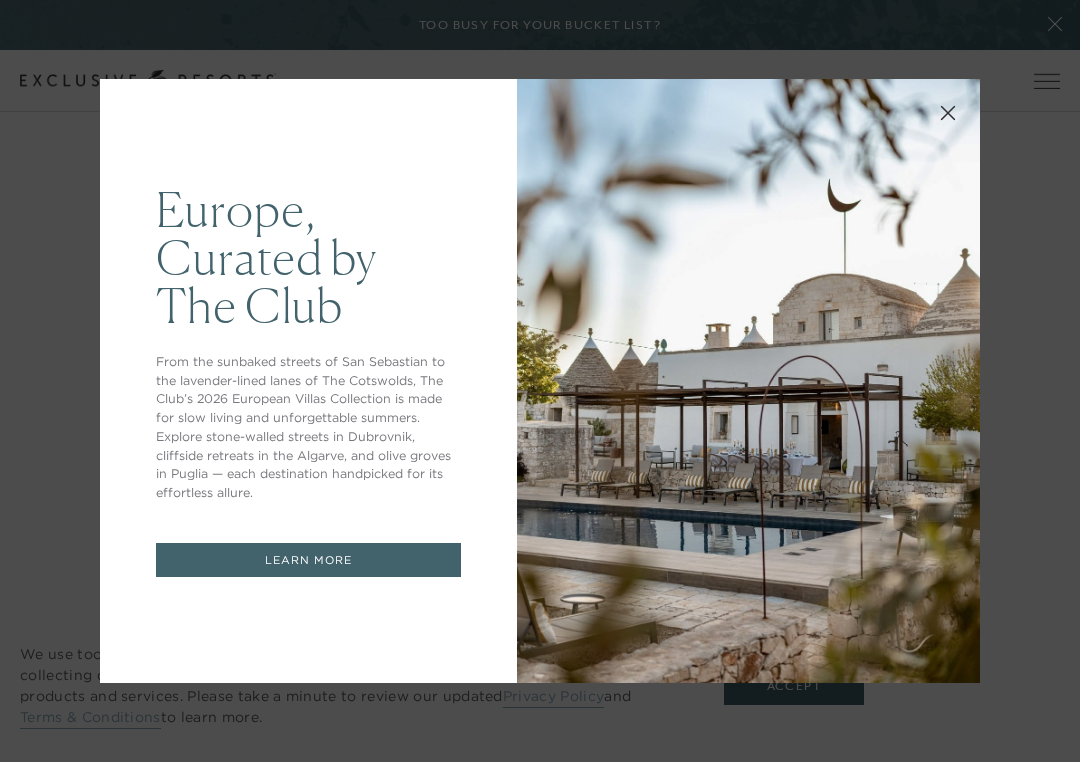 scroll, scrollTop: 0, scrollLeft: 0, axis: both 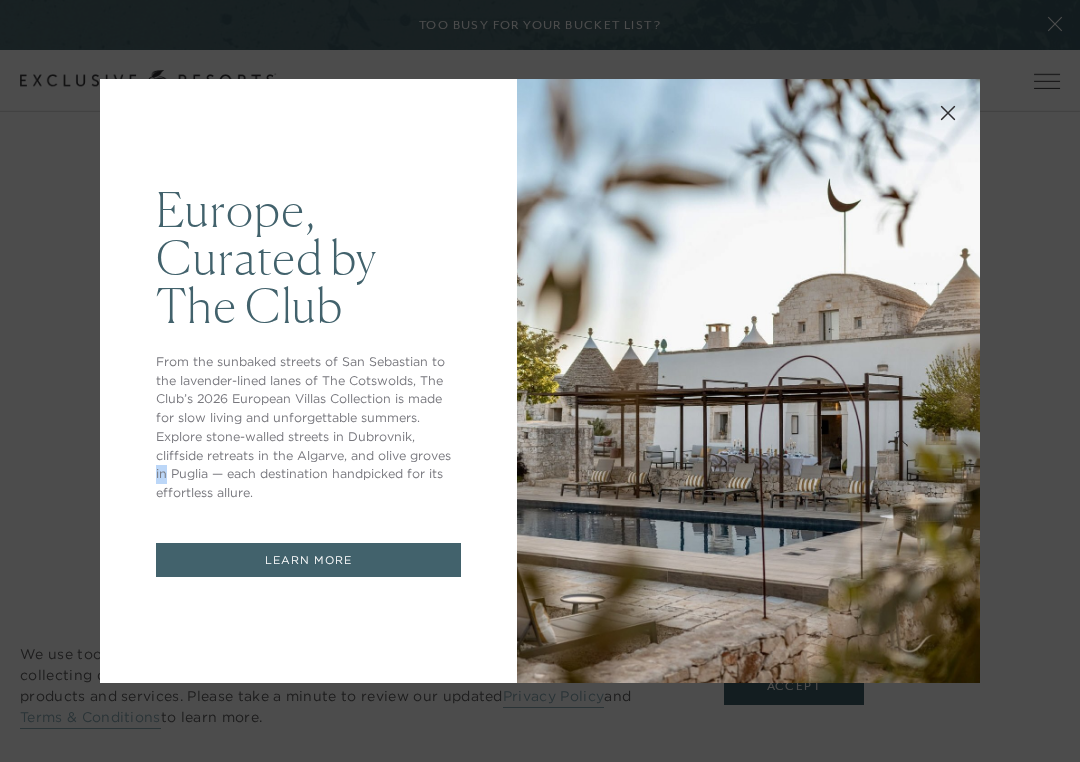click on "Europe, Curated by The Club
From the sunbaked streets of San Sebastian to the lavender-lined lanes of The Cotswolds, The Club’s 2026 European Villas Collection is made for slow living and unforgettable summers. Explore stone-walled streets in Dubrovnik, cliffside retreats in the Algarve, and olive groves in Puglia — each destination handpicked for its effortless allure.
LEARN MORE" at bounding box center [540, 381] 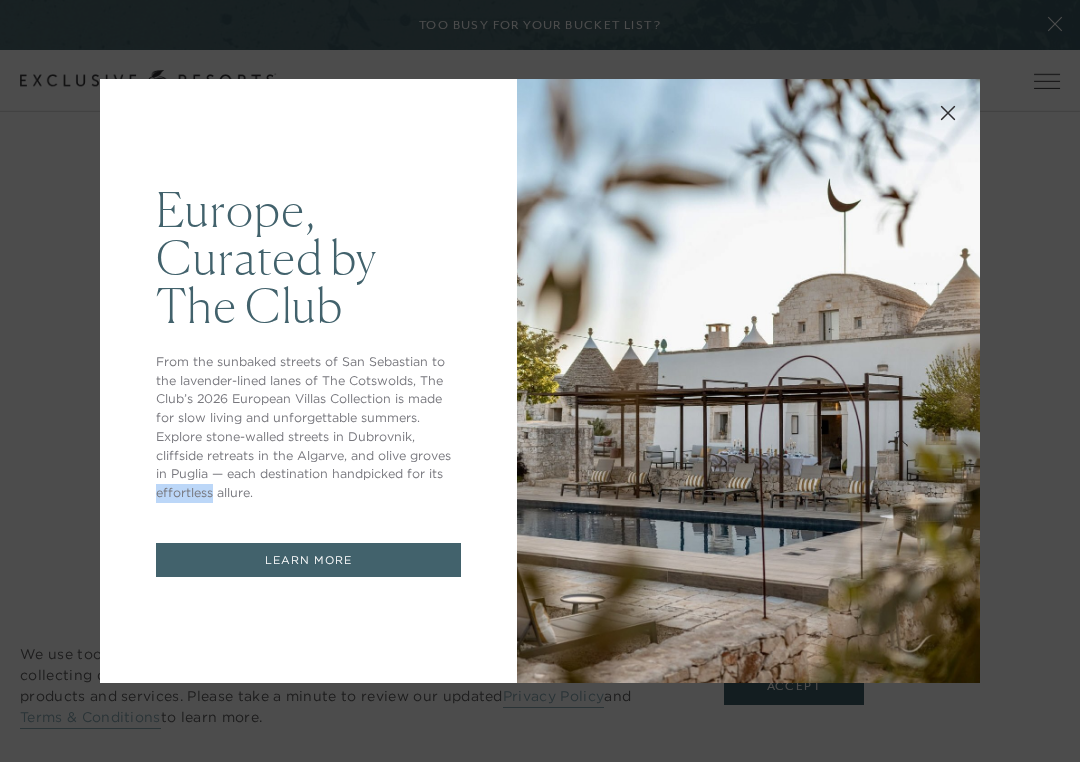 copy on "effortless" 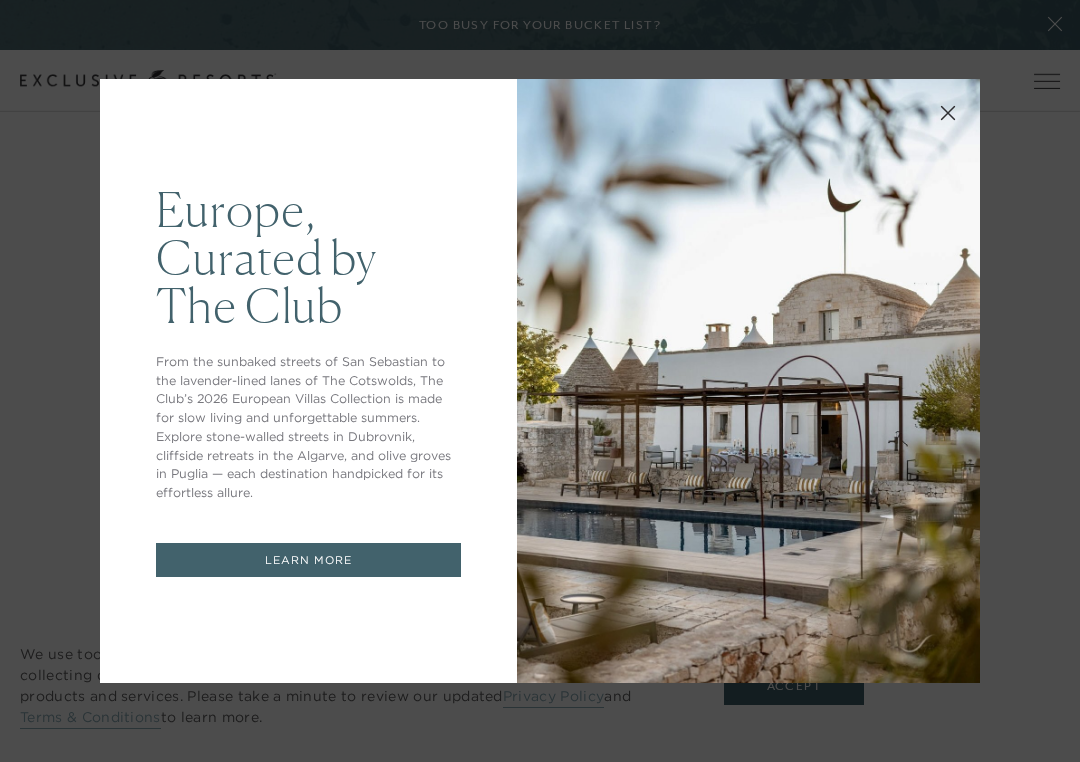 click on "Europe, Curated by The Club
From the sunbaked streets of San Sebastian to the lavender-lined lanes of The Cotswolds, The Club’s 2026 European Villas Collection is made for slow living and unforgettable summers. Explore stone-walled streets in Dubrovnik, cliffside retreats in the Algarve, and olive groves in Puglia — each destination handpicked for its effortless allure.
LEARN MORE" at bounding box center [540, 381] 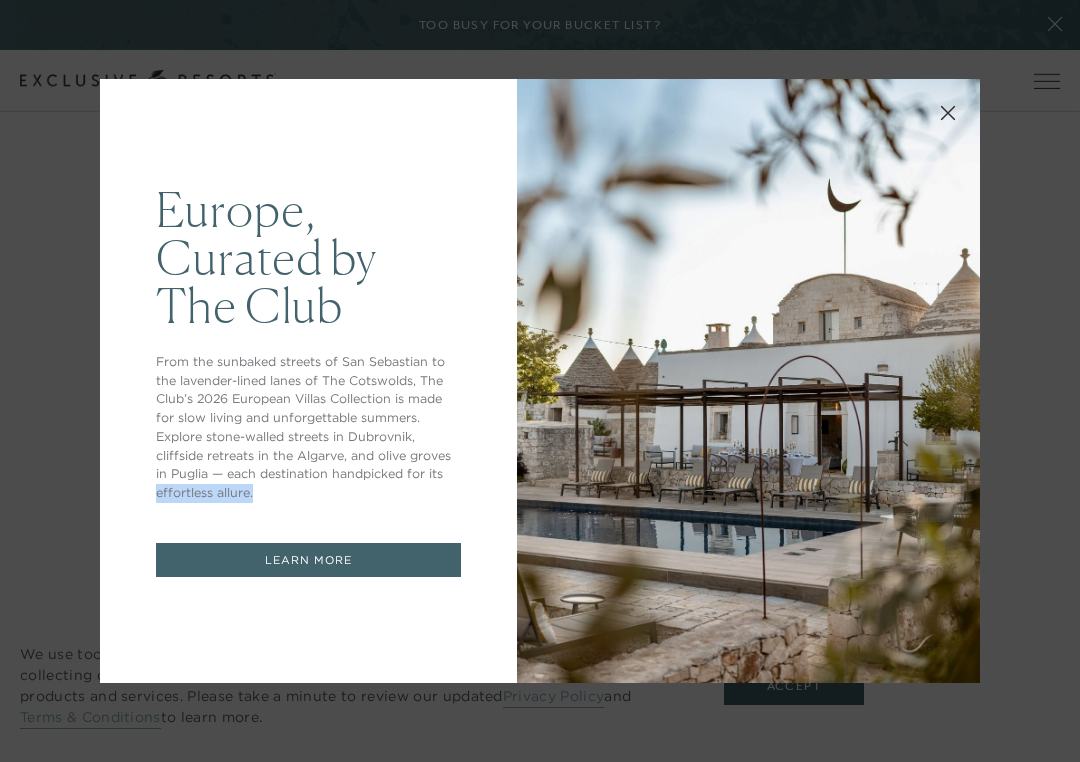 click on "Europe, Curated by The Club
From the sunbaked streets of San Sebastian to the lavender-lined lanes of The Cotswolds, The Club’s 2026 European Villas Collection is made for slow living and unforgettable summers. Explore stone-walled streets in Dubrovnik, cliffside retreats in the Algarve, and olive groves in Puglia — each destination handpicked for its effortless allure.
LEARN MORE" at bounding box center [540, 381] 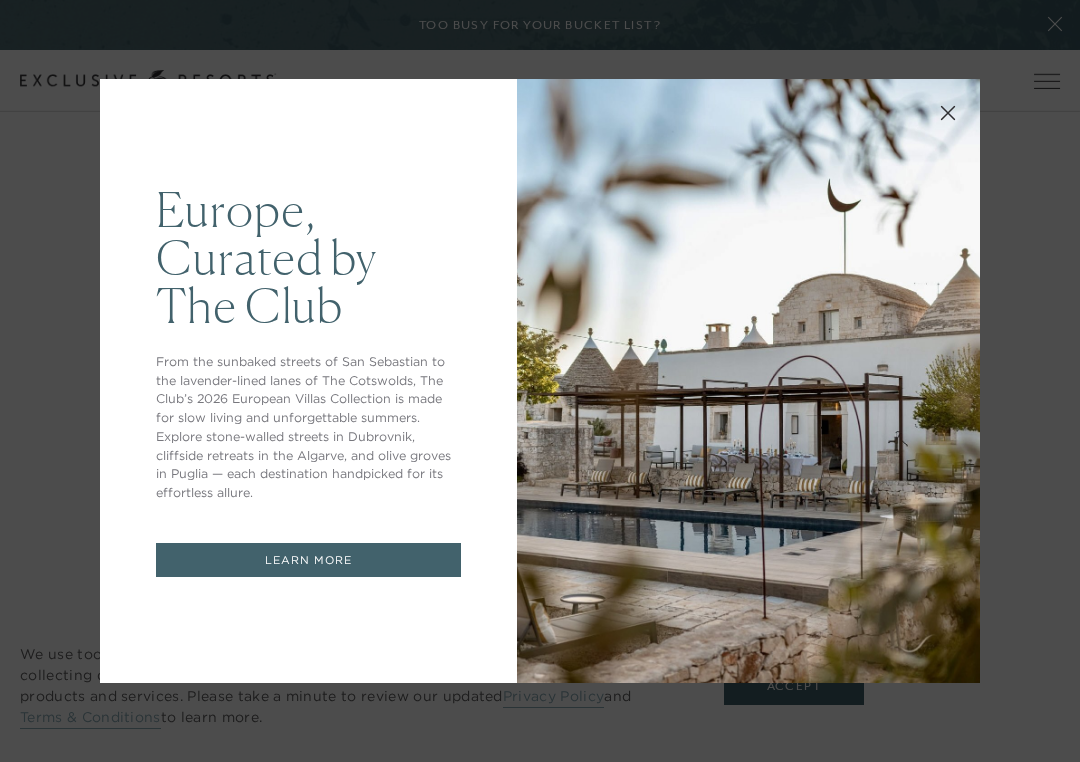 click on "Europe, Curated by The Club
From the sunbaked streets of San Sebastian to the lavender-lined lanes of The Cotswolds, The Club’s 2026 European Villas Collection is made for slow living and unforgettable summers. Explore stone-walled streets in Dubrovnik, cliffside retreats in the Algarve, and olive groves in Puglia — each destination handpicked for its effortless allure.
LEARN MORE" at bounding box center [308, 381] 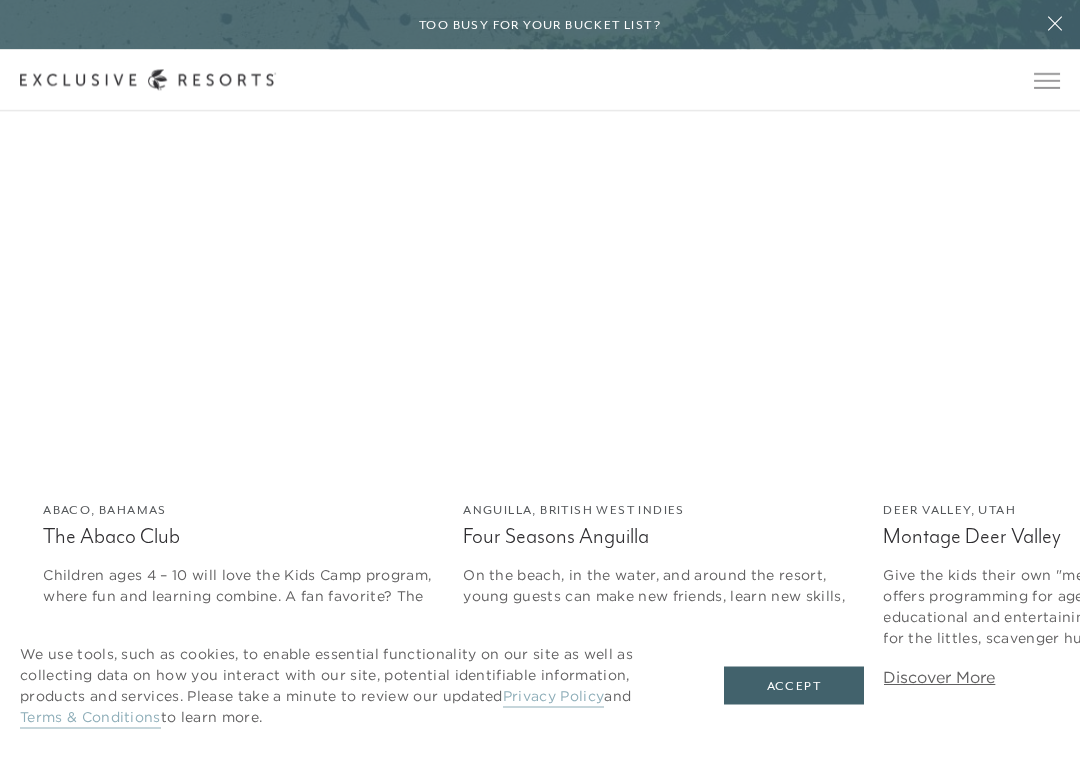 scroll, scrollTop: 2511, scrollLeft: 0, axis: vertical 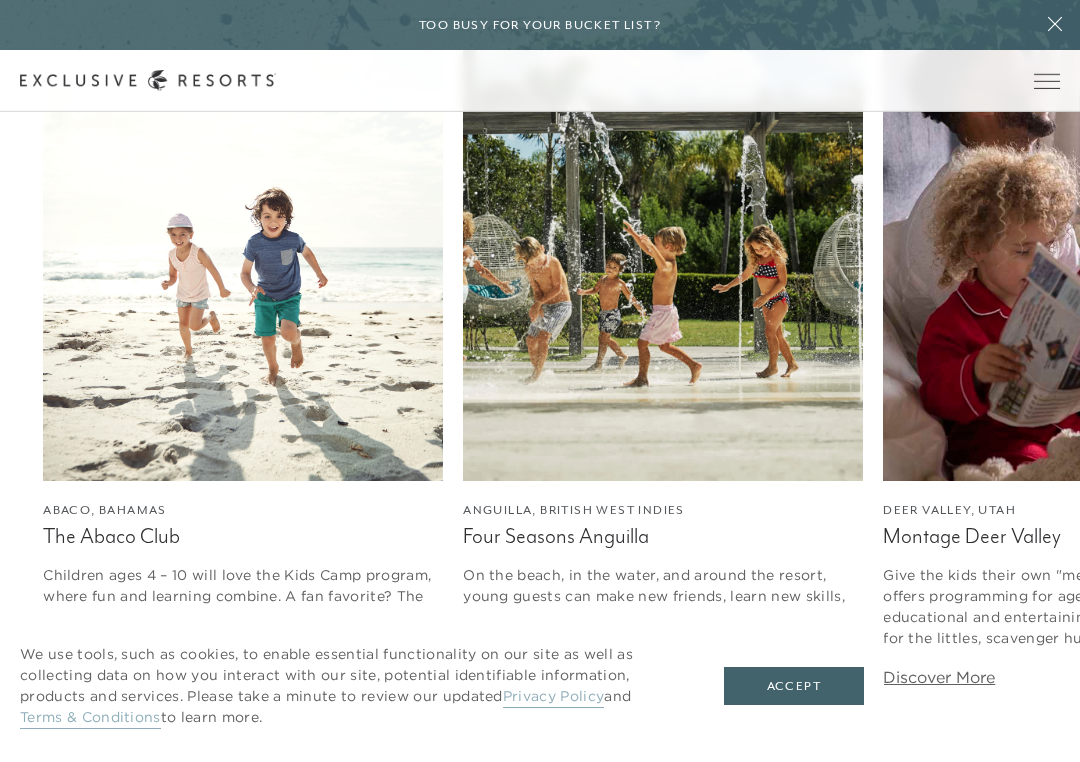 click on "[LOCATION], [STATE/PROVINCE] The Abaco Club Children ages 4 – 10 will love the Kids Camp program, where fun and learning combine. A fan favorite? The playground equipped with a ropes course. Half or full days are available rain or shine. Discover More Anguilla, British West Indies Four Seasons Anguilla On the beach, in the water, and around the resort, young guests can make new friends, learn new skills, and hang out under the watchful eyes of staff counsellors. Discover More Deer Valley, Utah Montage Deer Valley Give the kids their own "me" time. Paintbox Kids Club offers programming for ages 5 – 12 that is both educational and entertaining — watercolor painting for the littles, scavenger hunts for the older kids. Discover More Dominican Republic Eden Roc Cap Cana Koko Kid’s Club features all sorts of activities and services for children 4-12. Kids can enjoy supervised play in the enclosed sandy “beach” and paddle the lagoon in a kid-sized kayak. Discover More Grand Cayman The Ritz-Carlton Grand Cayman" 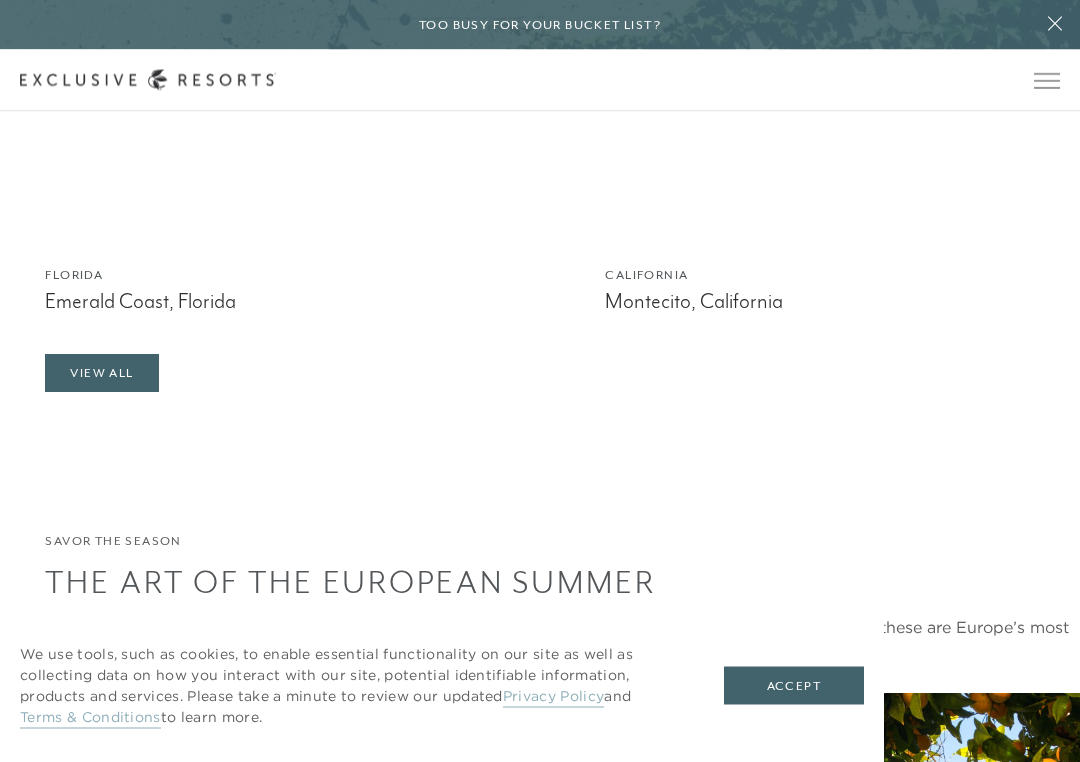 scroll, scrollTop: 4765, scrollLeft: 0, axis: vertical 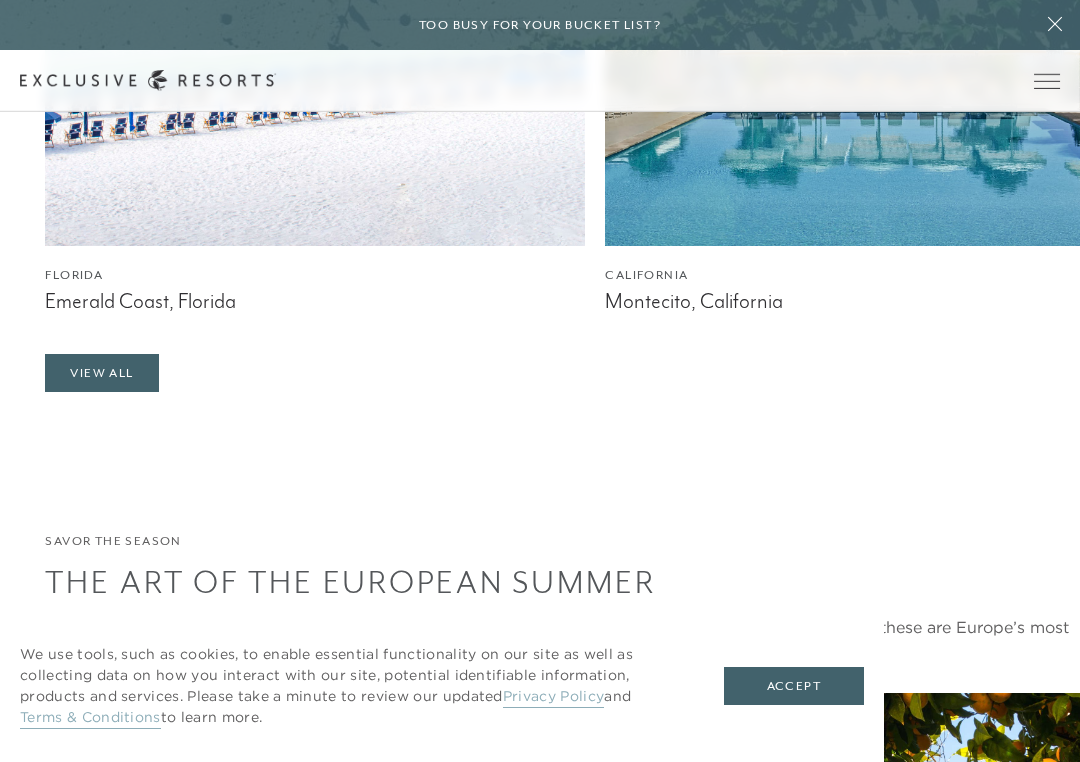 click on "We use tools, such as cookies, to enable essential functionality on our site as well as collecting data on how you interact with our site, potential identifiable information, products and services. Please take a minute to review our updated  Privacy Policy  and  Terms & Conditions  to learn more.   Accept" at bounding box center (442, 686) 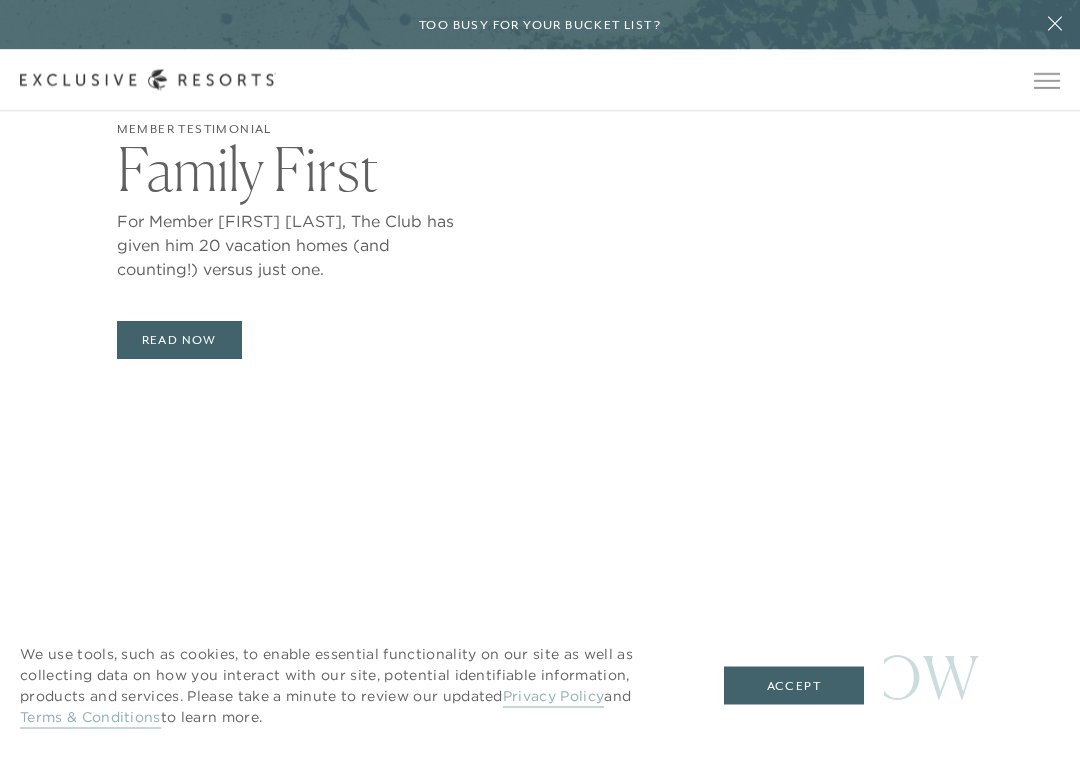 scroll, scrollTop: 6229, scrollLeft: 0, axis: vertical 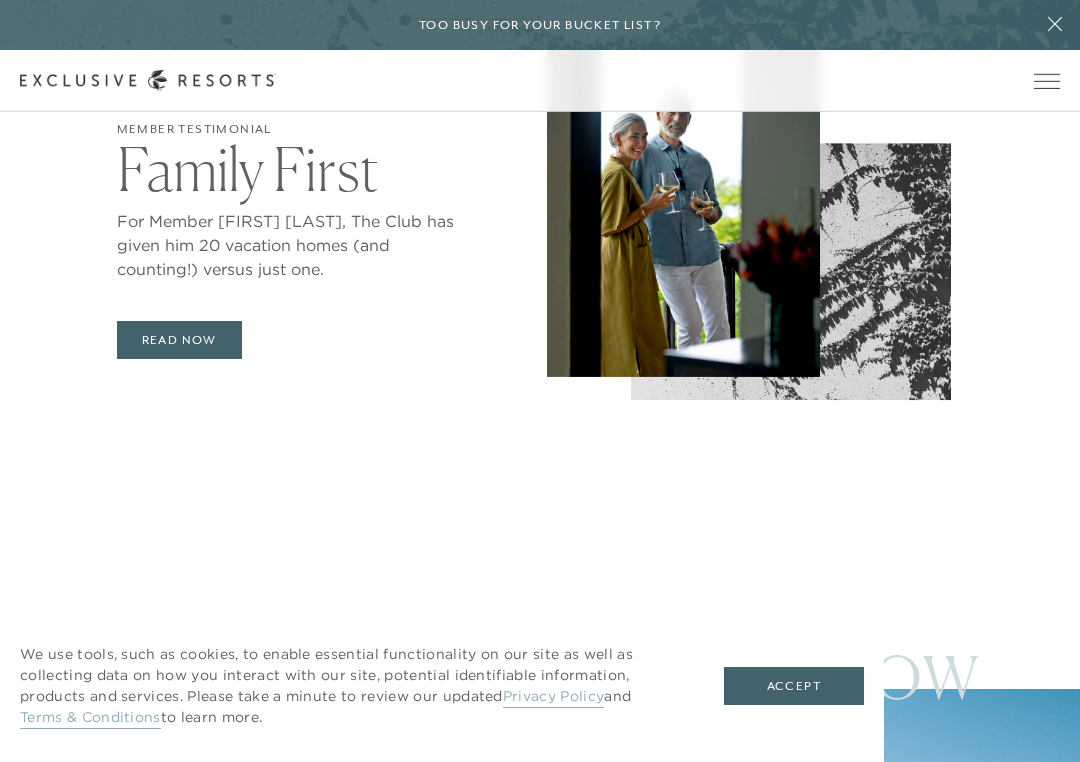 click on "We use tools, such as cookies, to enable essential functionality on our site as well as collecting data on how you interact with our site, potential identifiable information, products and services. Please take a minute to review our updated  Privacy Policy  and  Terms & Conditions  to learn more.   Accept" at bounding box center [442, 686] 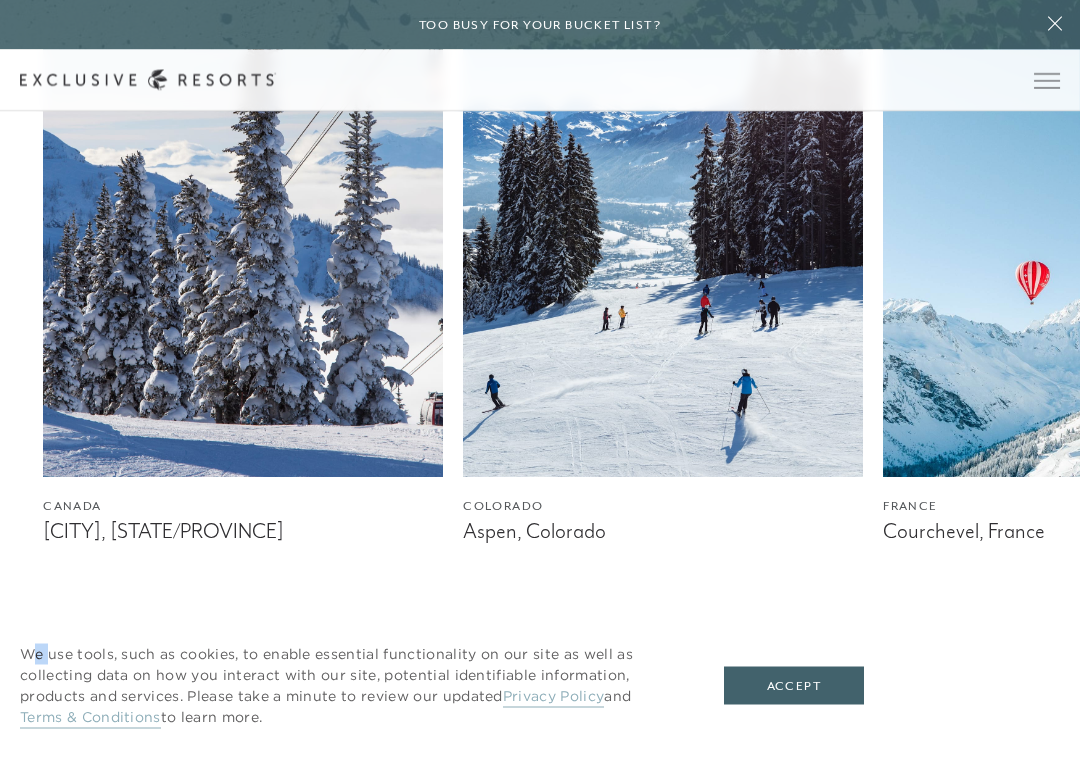 scroll, scrollTop: 6942, scrollLeft: 0, axis: vertical 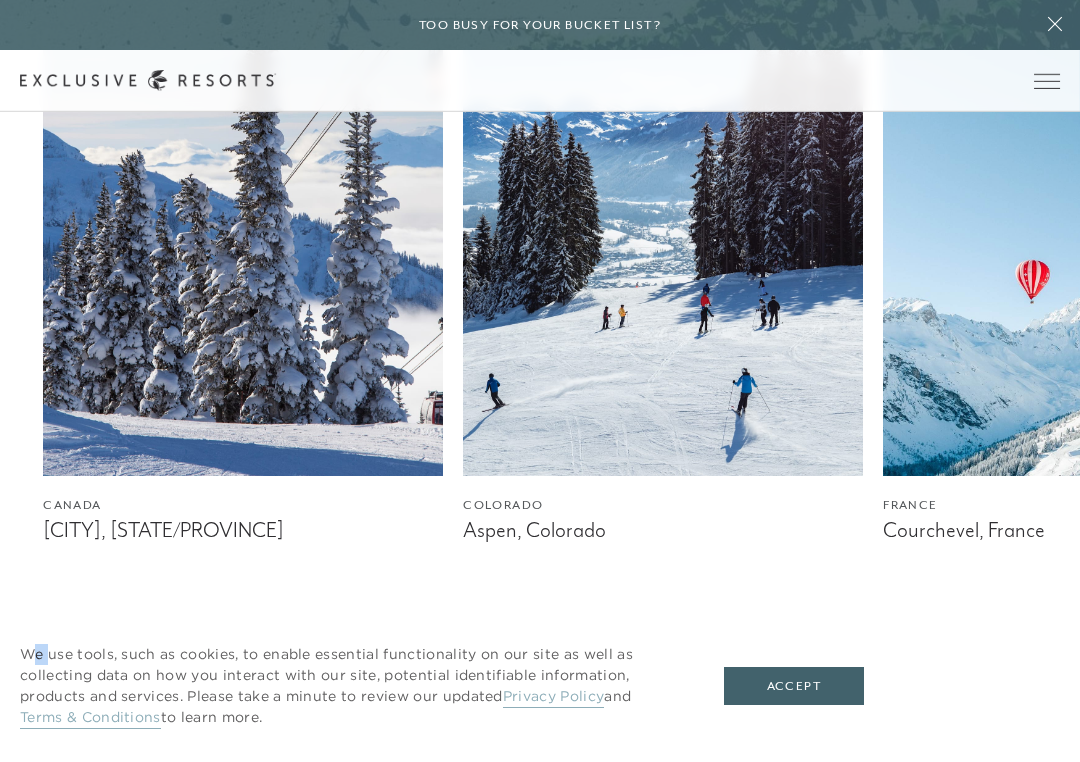 click on "Accept" at bounding box center [794, 686] 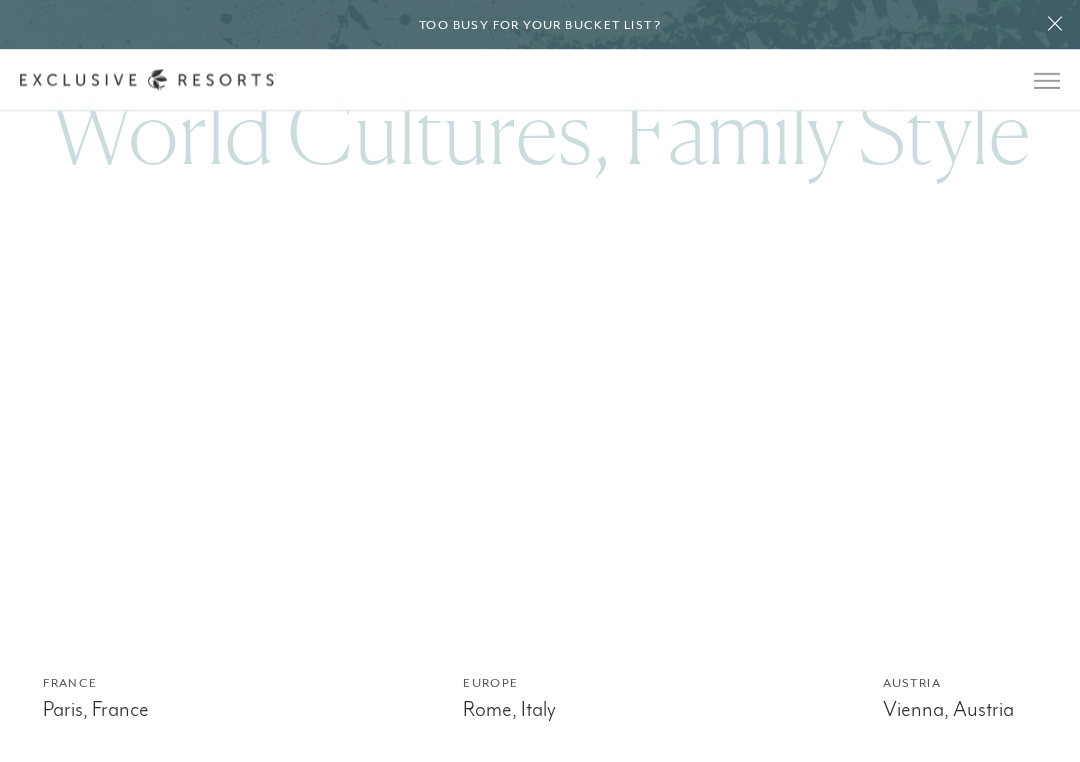 scroll, scrollTop: 7679, scrollLeft: 0, axis: vertical 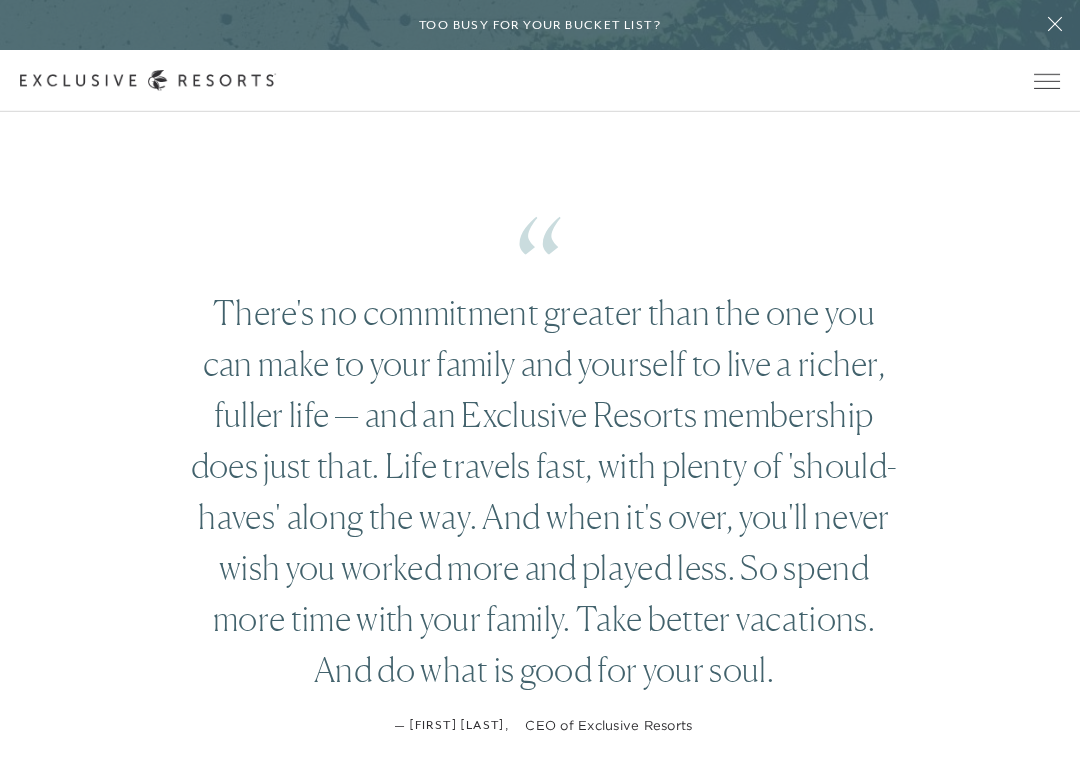 click on "From [LOCATION] and [LOCATION] to [STATE], [STATE], and [STATE] — these iconic shores are reimagined for families who love their beach days easy, elevated, and full of shared moments.
For two decades, Exclusive Resorts has redefined what it means to travel well. With a nearly $1 billion portfolio of private homes, rare experiences, and bespoke events, The Club isn’t just an escape — it’s a way of life. But true luxury isn’t just about where you go — it’s about who you experience it with. To preserve the highly personalized service and deep-rooted connections that define Exclusive Resorts, membership is intentionally limited, with fewer than 200 new families welcomed each year.
There's no commitment greater than the one you can make to your family and yourself to live a richer, fuller life — and an Exclusive Resorts membership does just that. Life travels fast, with plenty of 'should-haves' along the way. And when it's over, you'll never wish you worked more and played less. So spend more time with your family. Take better vacations. And do what is good for your soul. — [FIRST] [LAST], CEO of Exclusive Resorts The fact that this membership can be passed on to my children and grandchildren was a big part of why Ed and I joined. We looked at it as an investment in our family vacations and a benefit to all of our kids, even after we were gone. — [FIRST] [LAST] Member Since 2006 Exclusive Resorts has changed our lives…18 incredible years of vacations, experiences, and expeditions we never would have been able to do on our own! — [FIRST] [LAST] Member Since 2006 — [FIRST] [LAST] Member Since 2008" at bounding box center [540, 483] 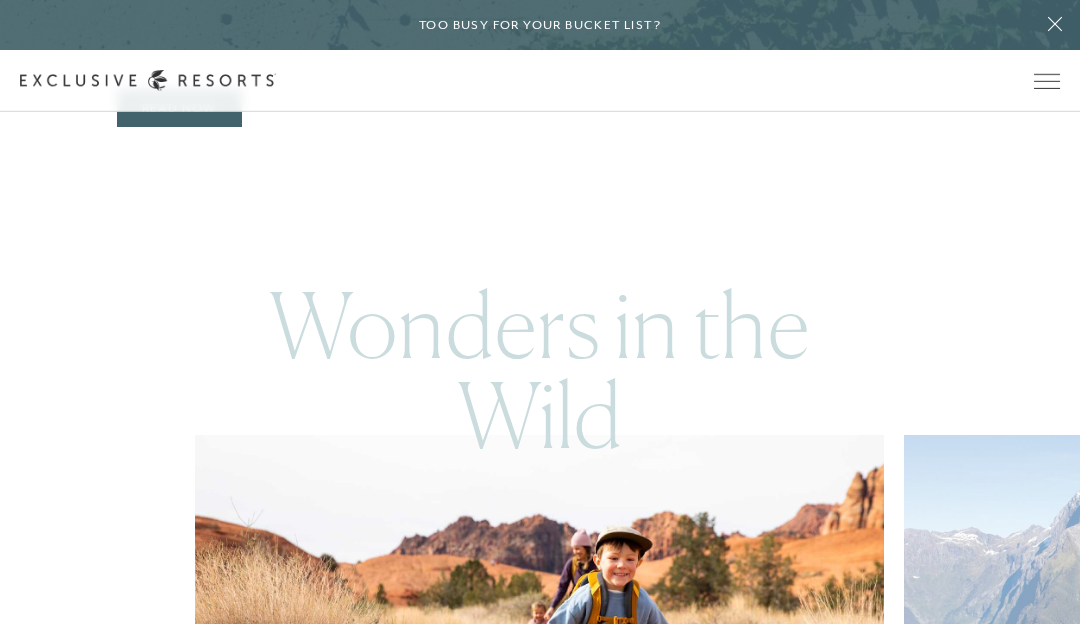 scroll, scrollTop: 9497, scrollLeft: 0, axis: vertical 